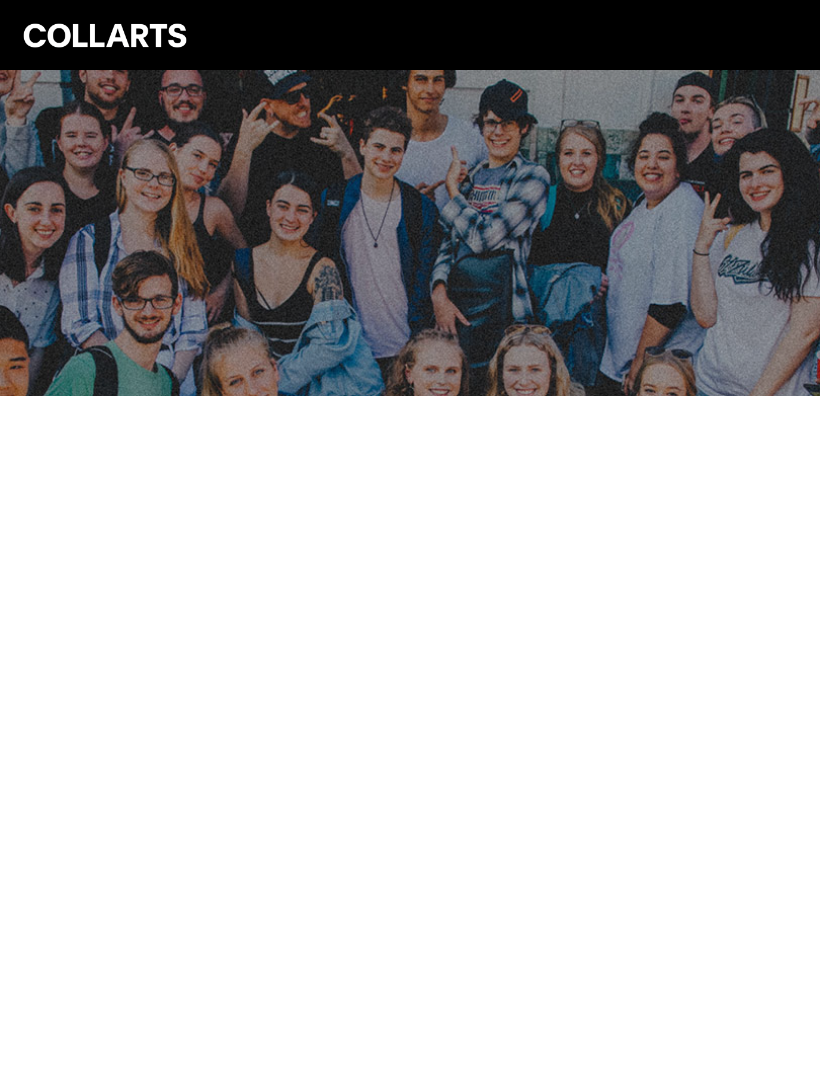 scroll, scrollTop: 0, scrollLeft: 0, axis: both 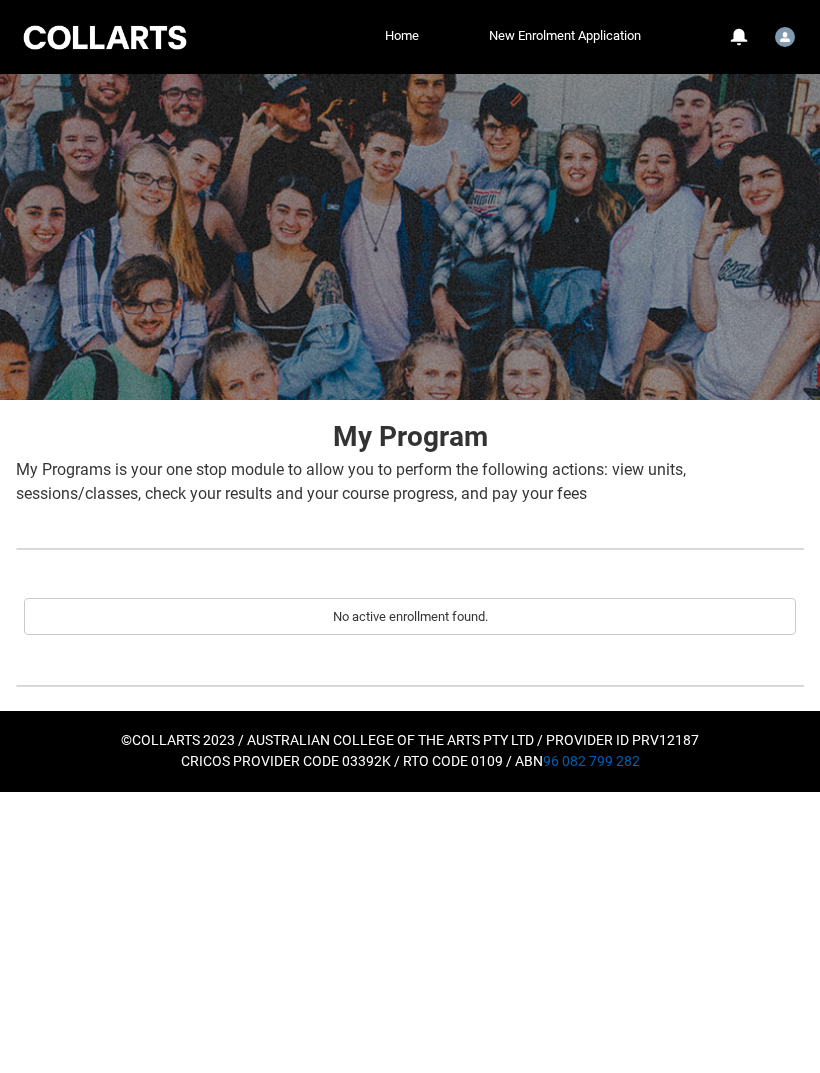 click on "Home" at bounding box center [402, 36] 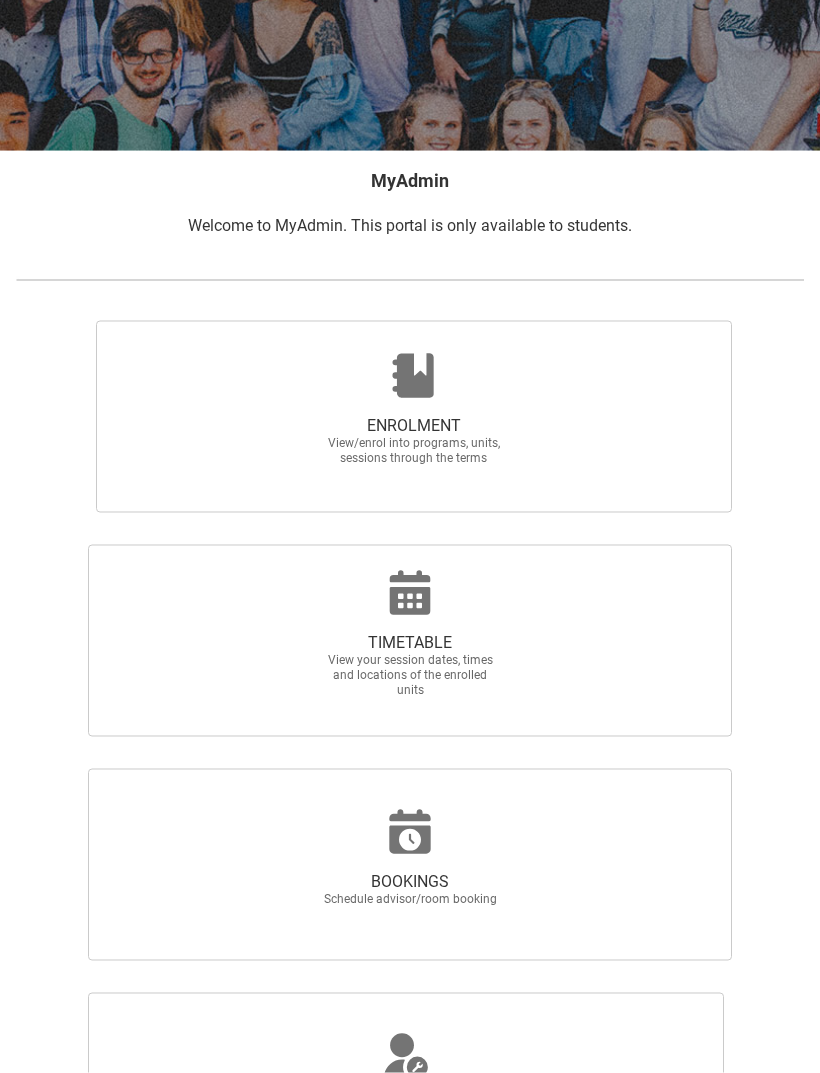 scroll, scrollTop: 250, scrollLeft: 0, axis: vertical 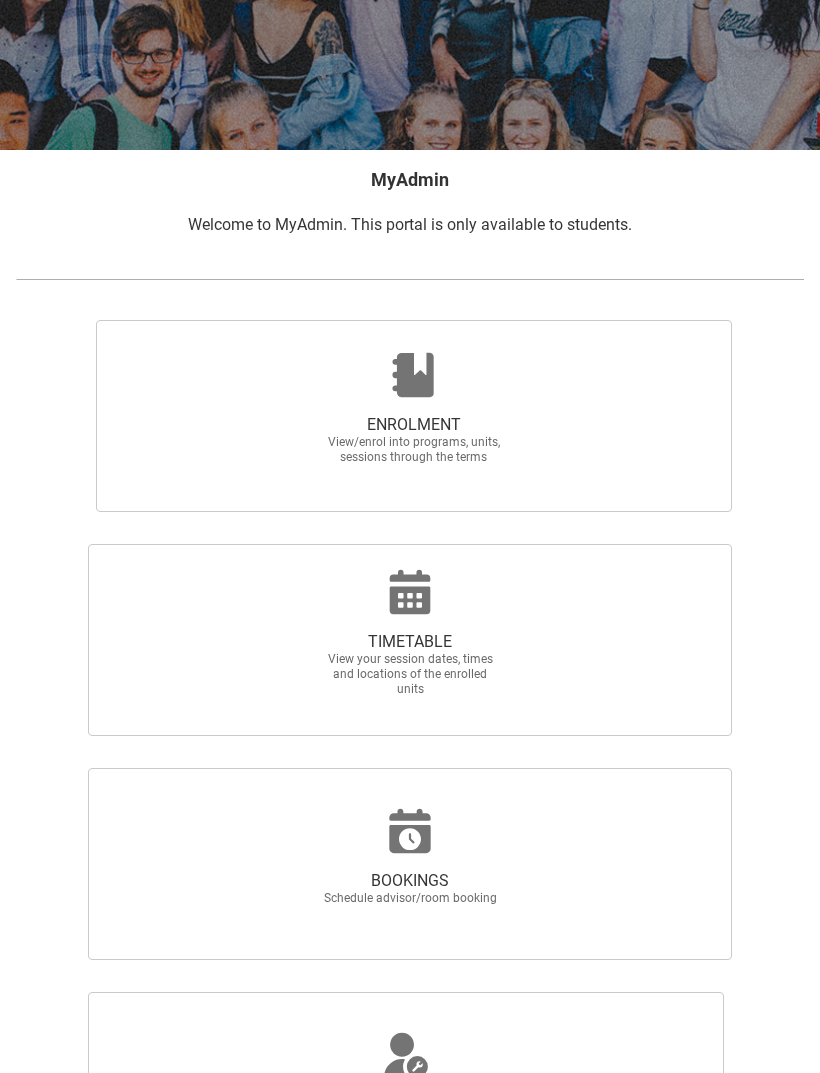 click on "ENROLMENT View/enrol into programs, units, sessions through the terms" at bounding box center [414, 440] 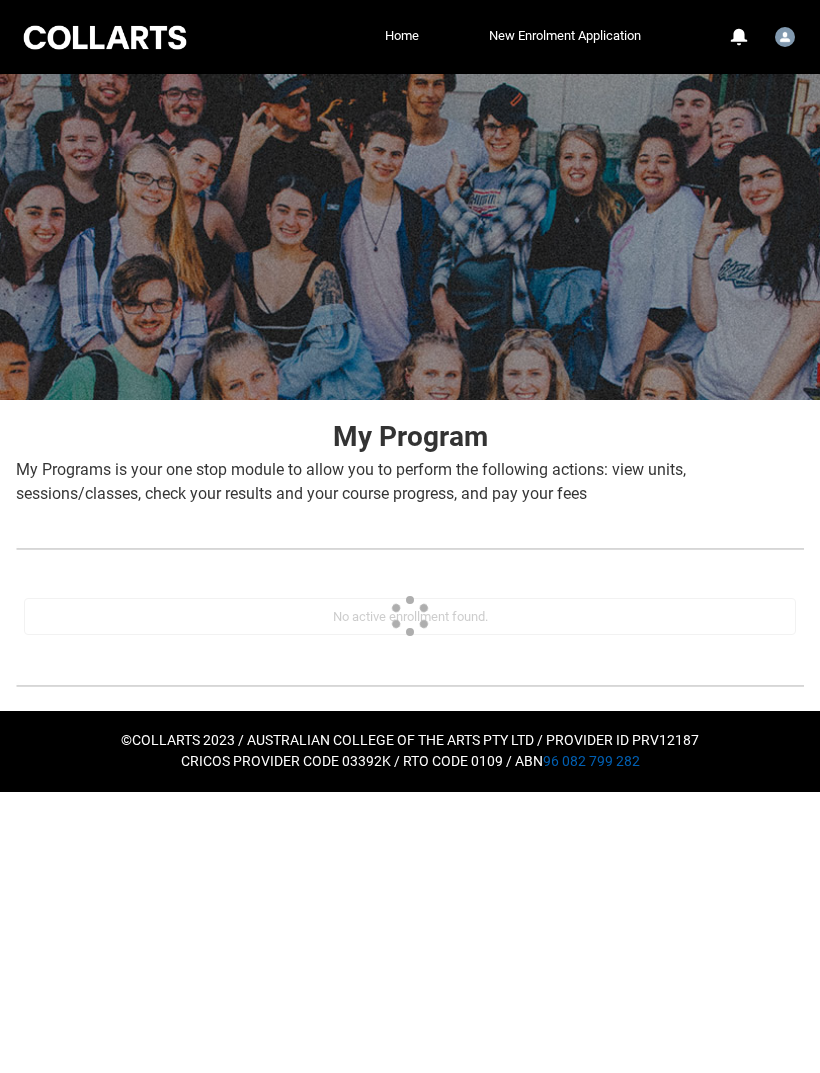 scroll, scrollTop: 0, scrollLeft: 0, axis: both 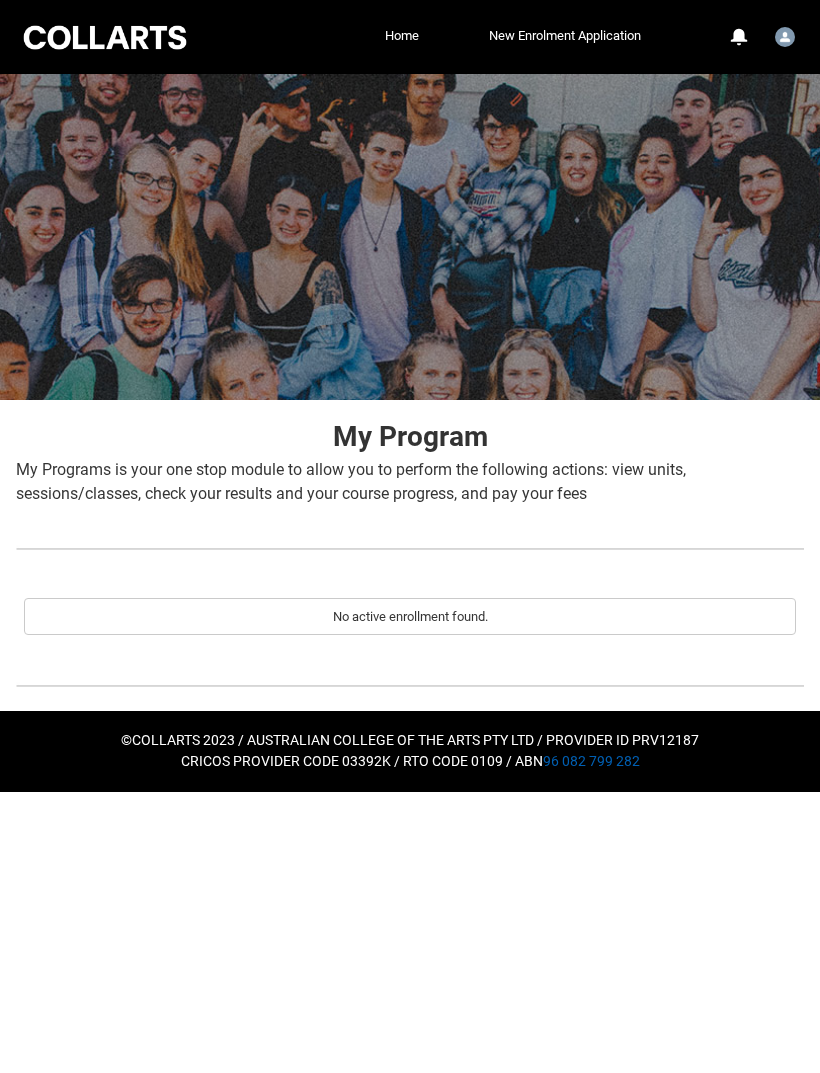click on "Home" at bounding box center [402, 36] 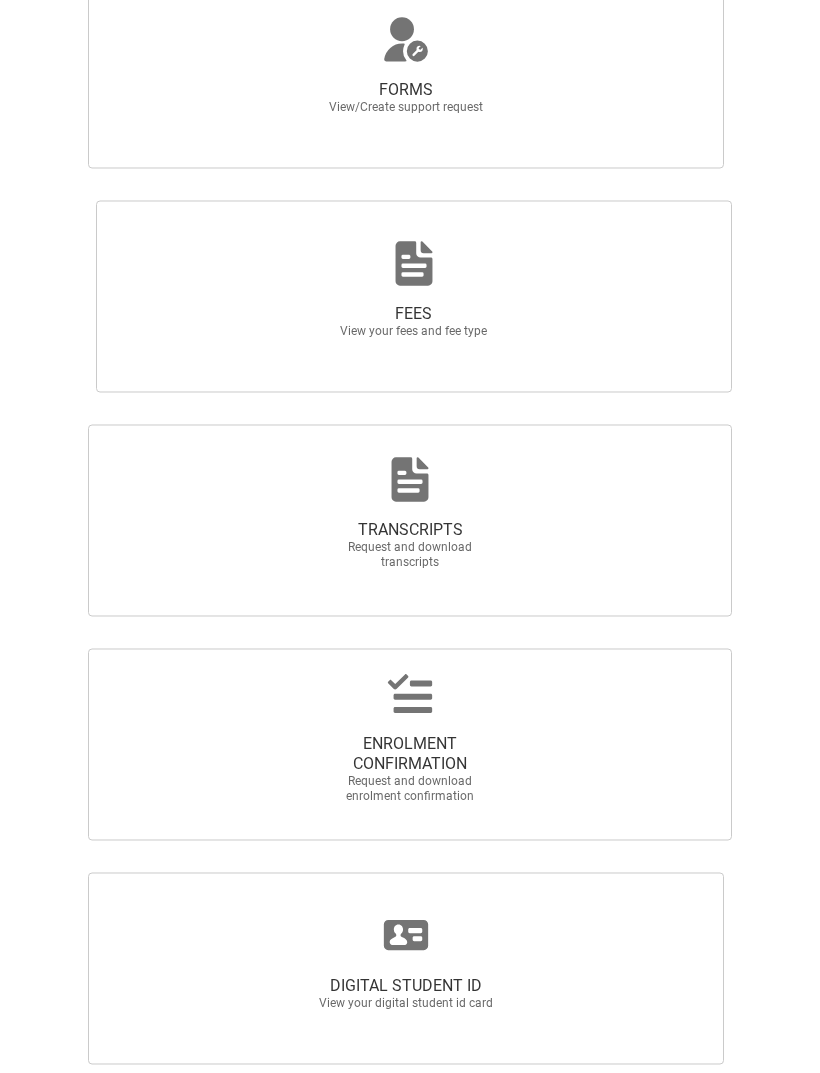 scroll, scrollTop: 1267, scrollLeft: 0, axis: vertical 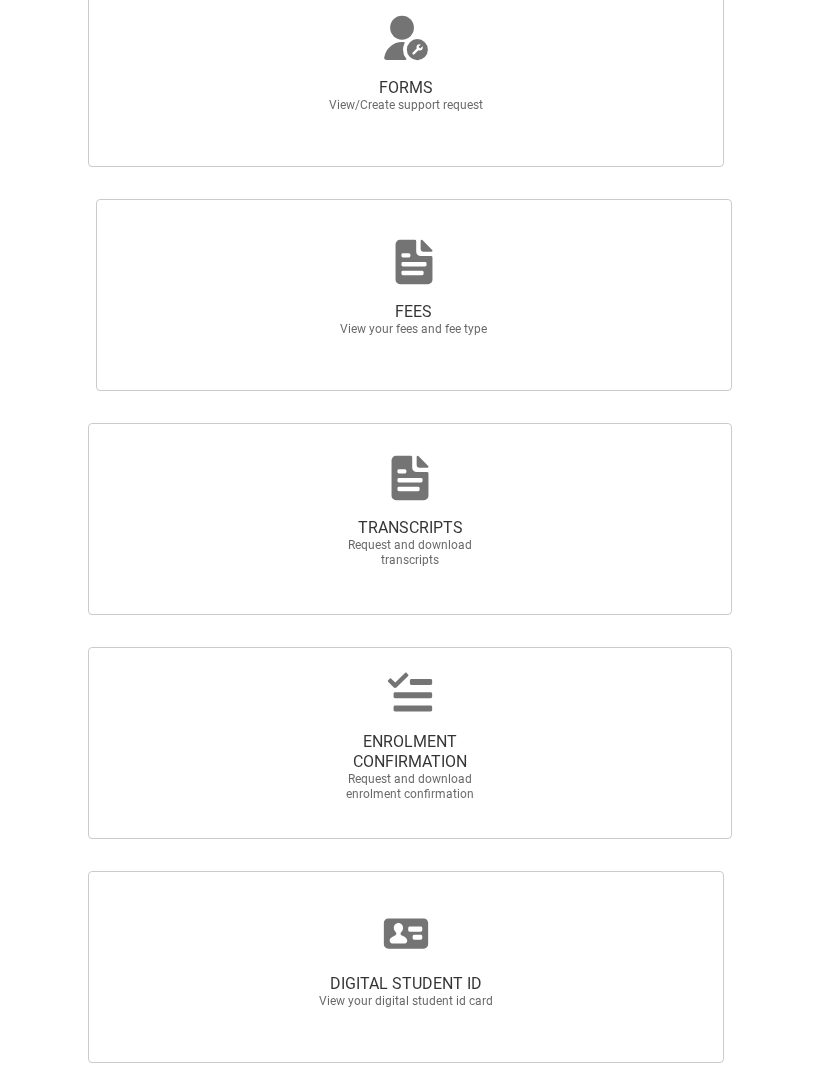click on "FEES View your fees and fee type" at bounding box center [414, 319] 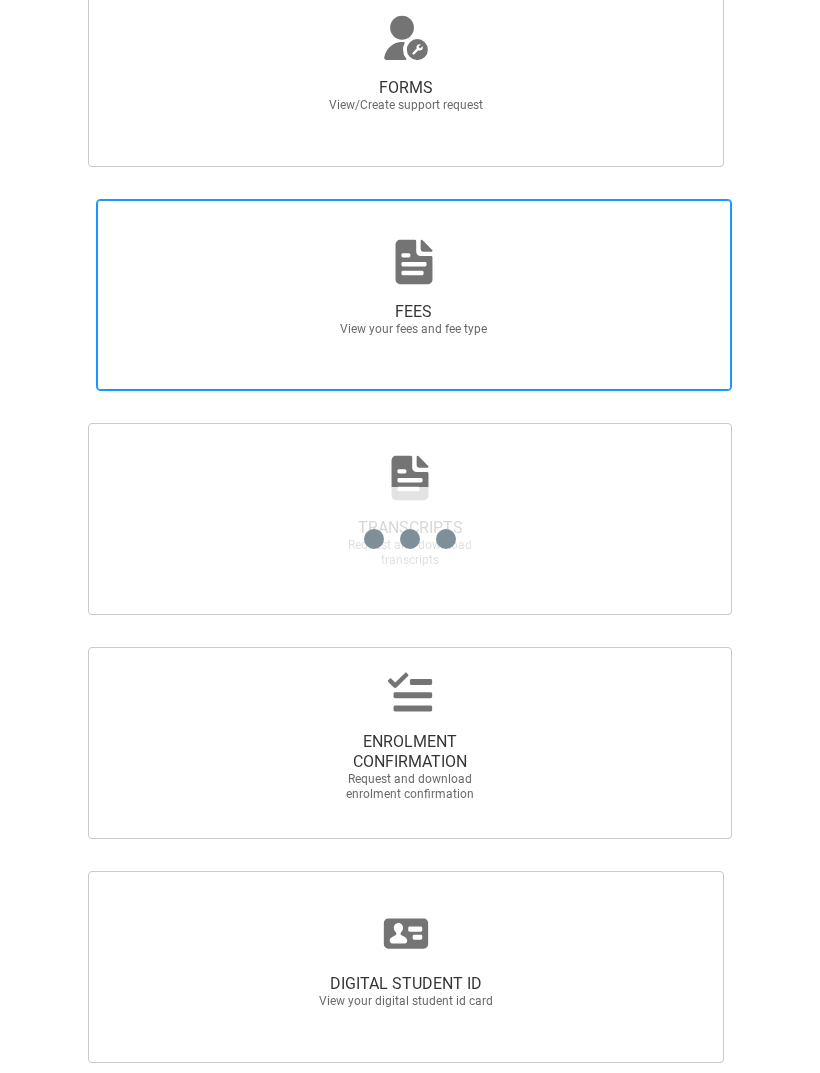 scroll, scrollTop: 0, scrollLeft: 0, axis: both 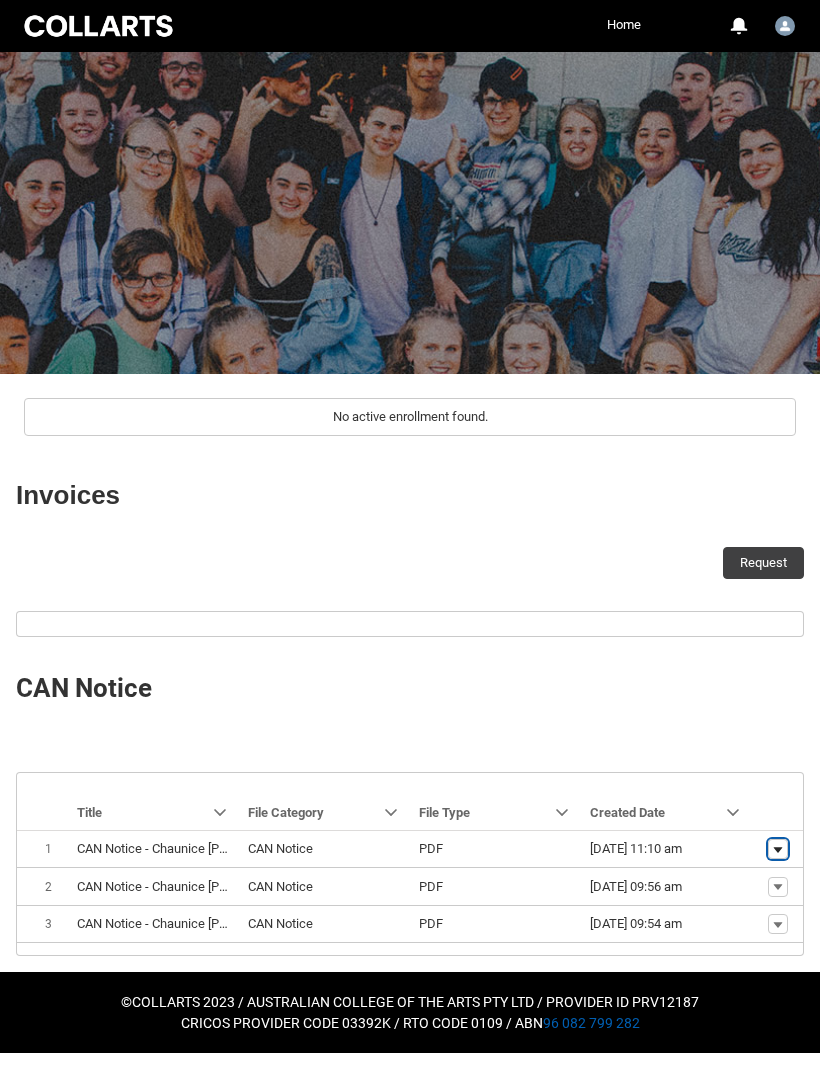 click 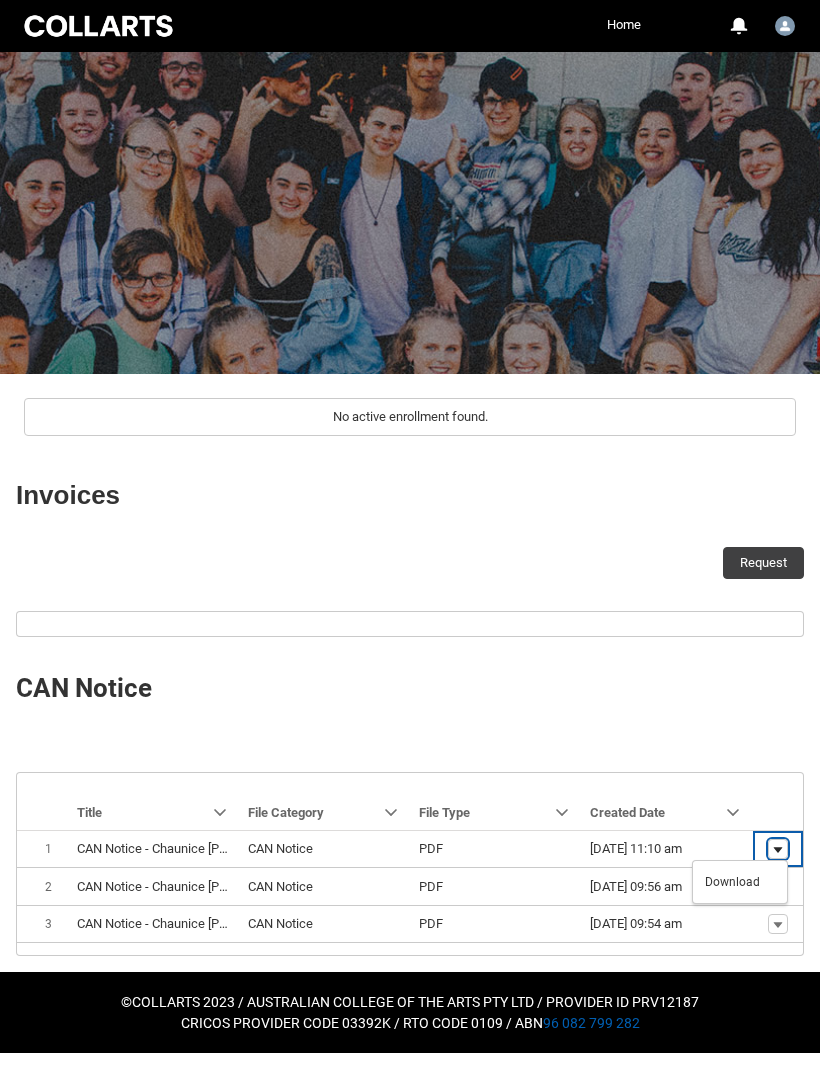 click on "Show actions" at bounding box center [778, 849] 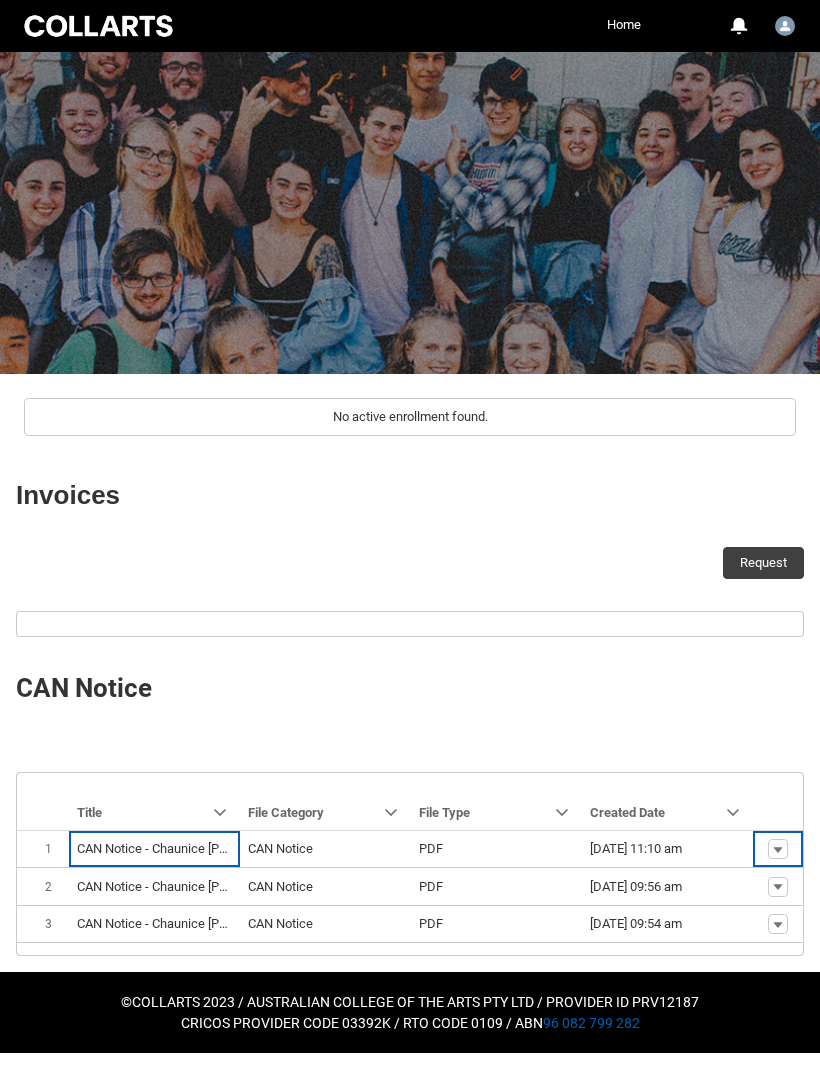 click on "CAN Notice - Chaunice [PERSON_NAME].pdf" at bounding box center [201, 848] 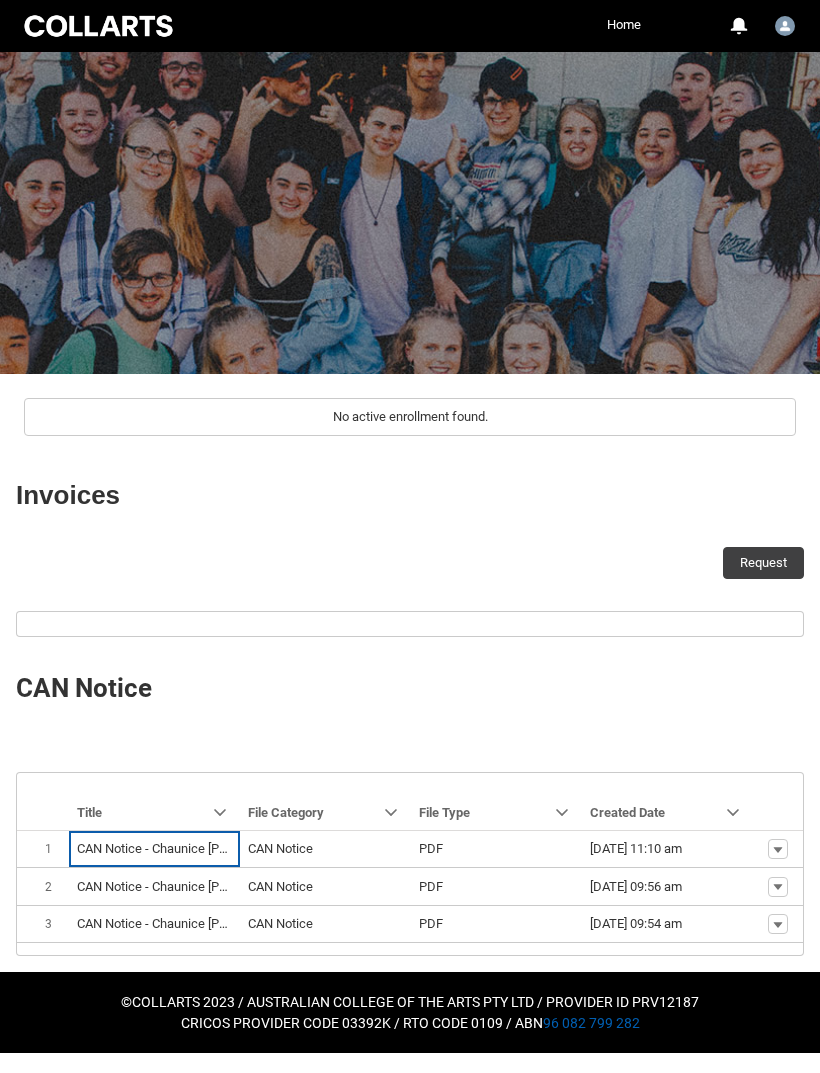 click on "CAN Notice - Chaunice [PERSON_NAME].pdf" at bounding box center [201, 848] 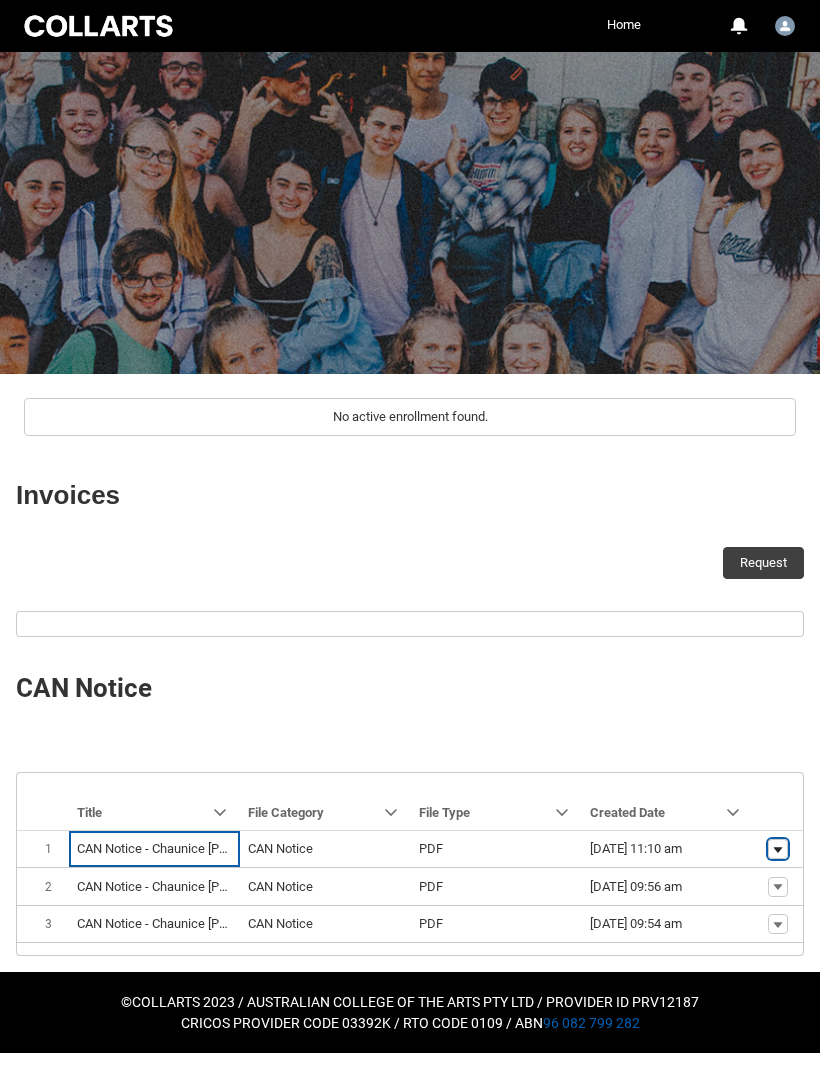 click 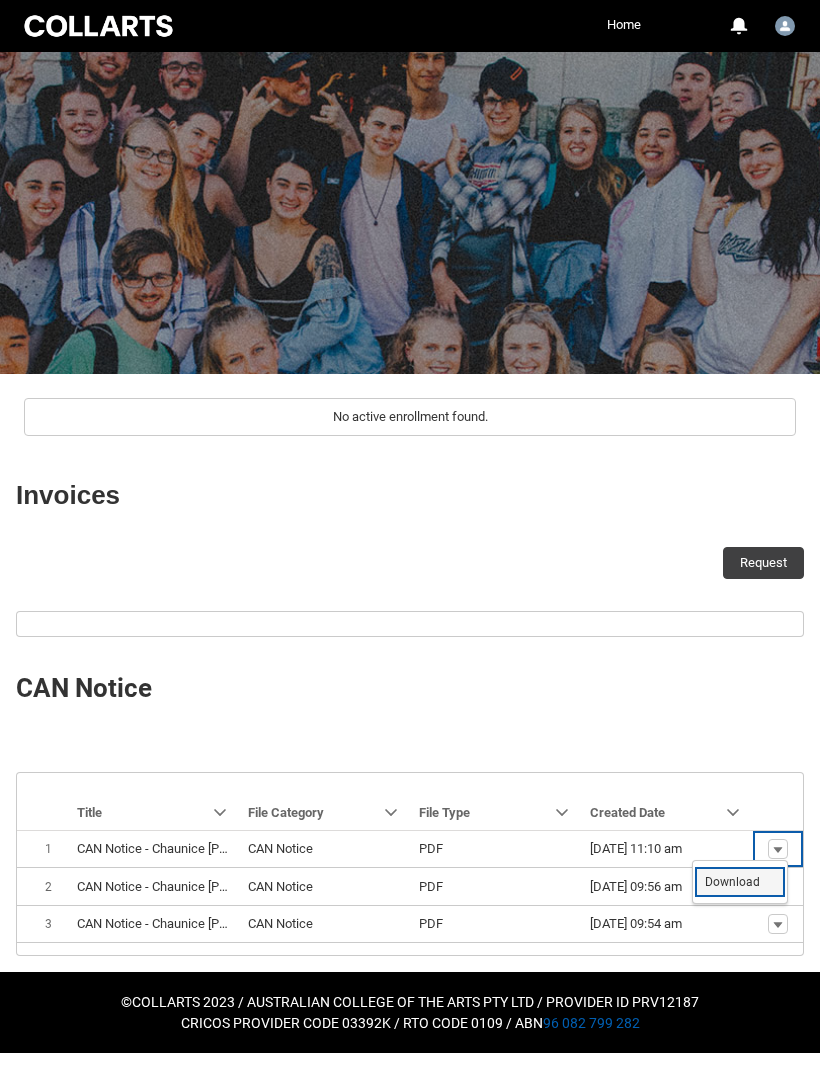 click on "Download" at bounding box center [732, 882] 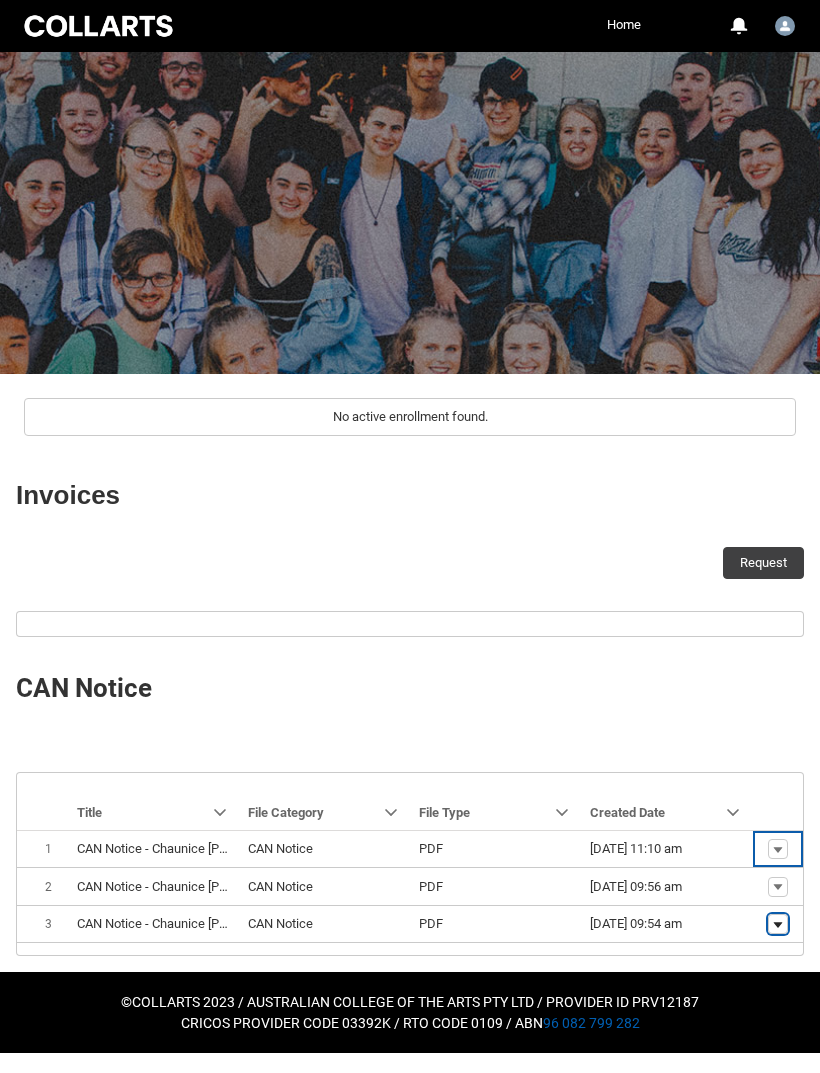 click 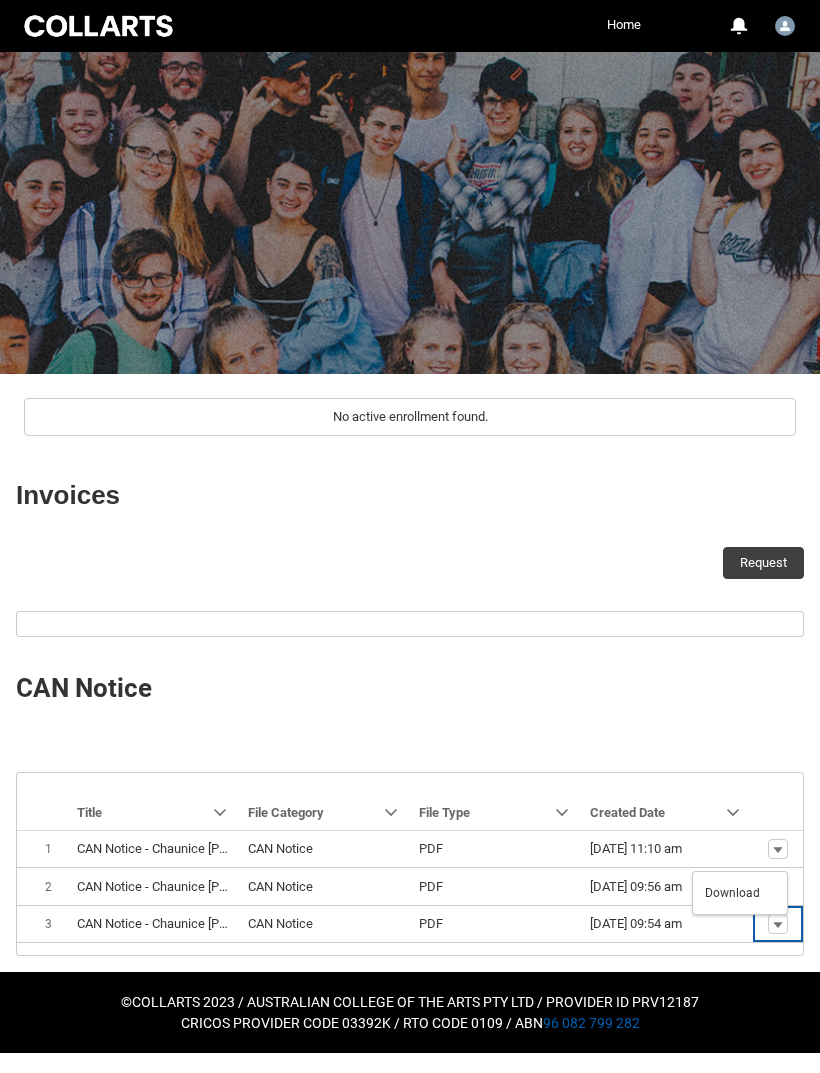 click on "Download" at bounding box center (732, 893) 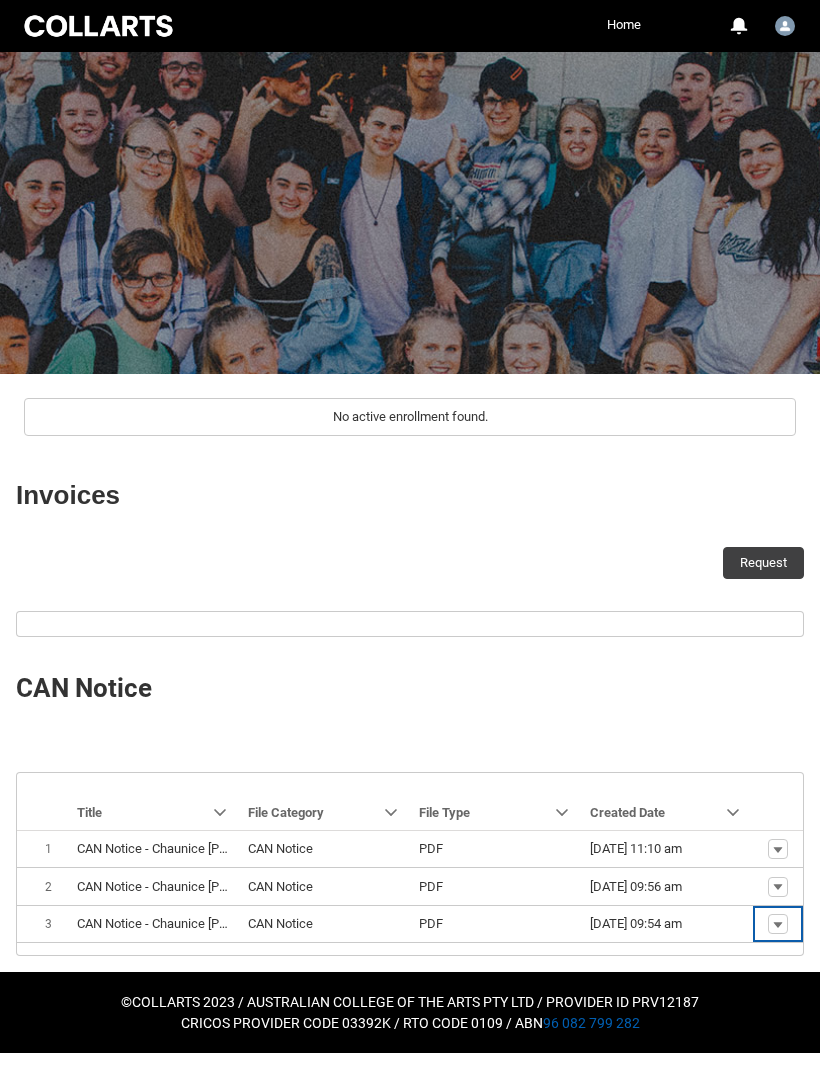 click on "Home" at bounding box center (624, 25) 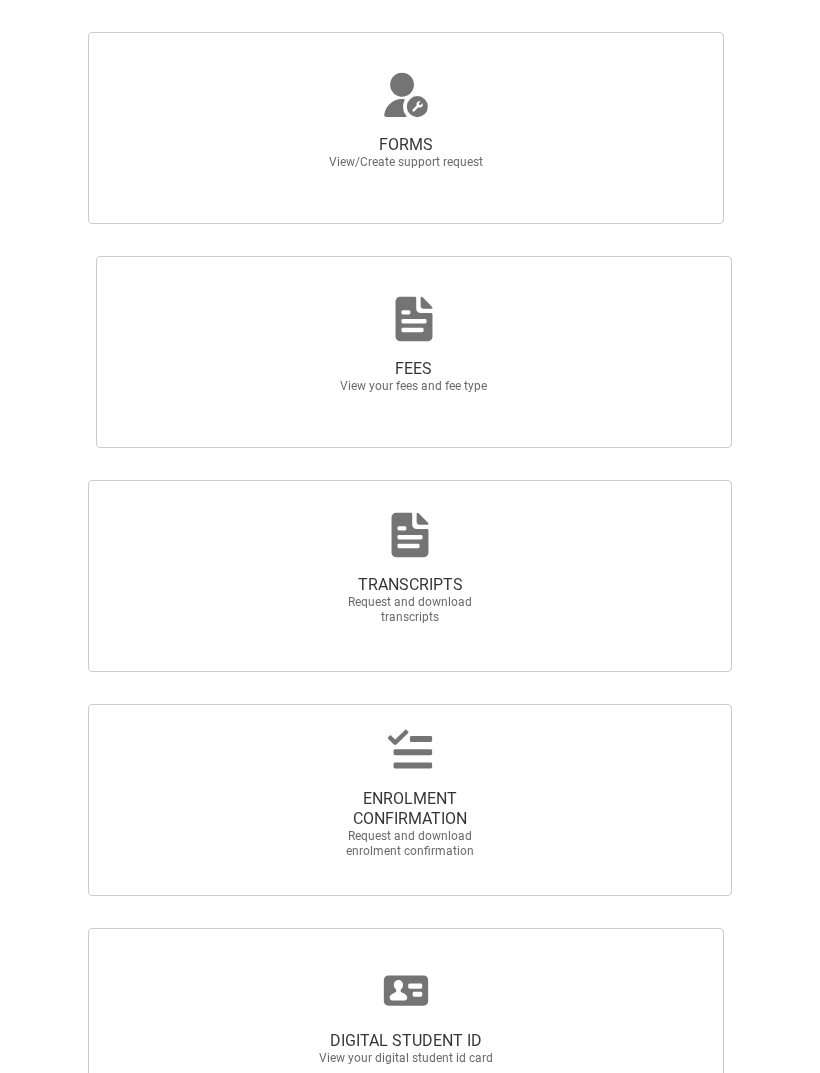 scroll, scrollTop: 1288, scrollLeft: 0, axis: vertical 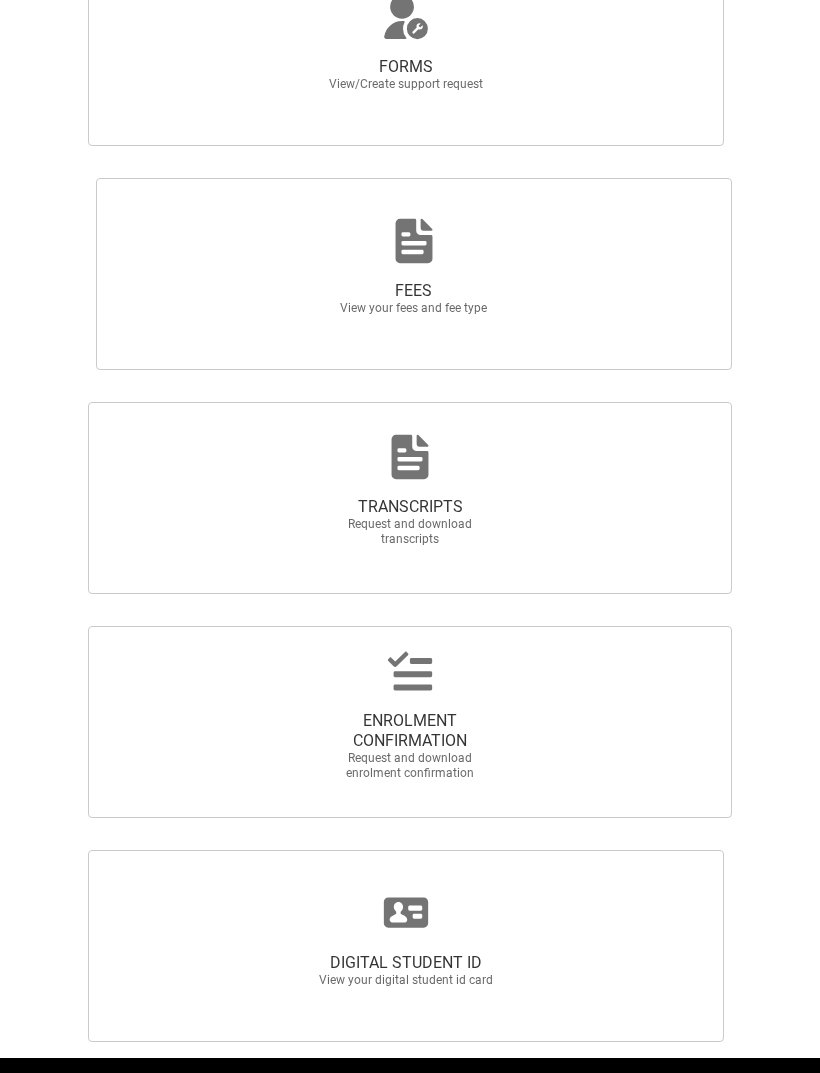 click on "ENROLMENT CONFIRMATION" at bounding box center [410, 731] 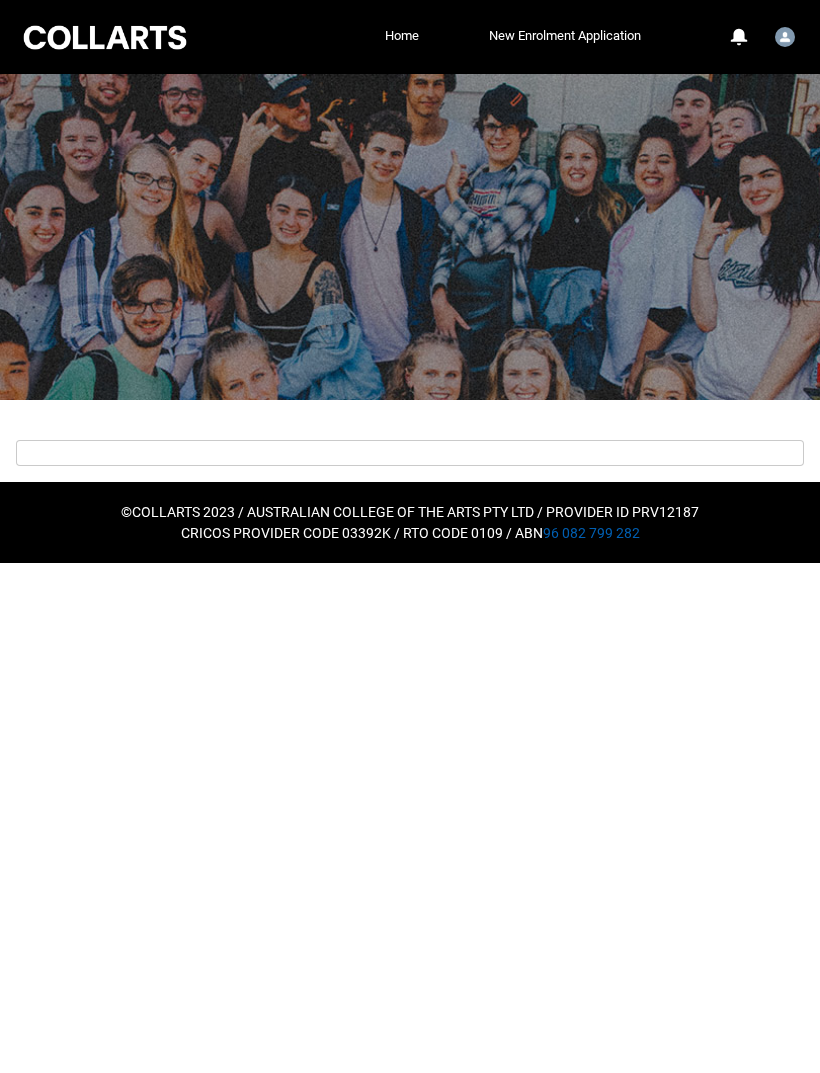 scroll, scrollTop: 0, scrollLeft: 0, axis: both 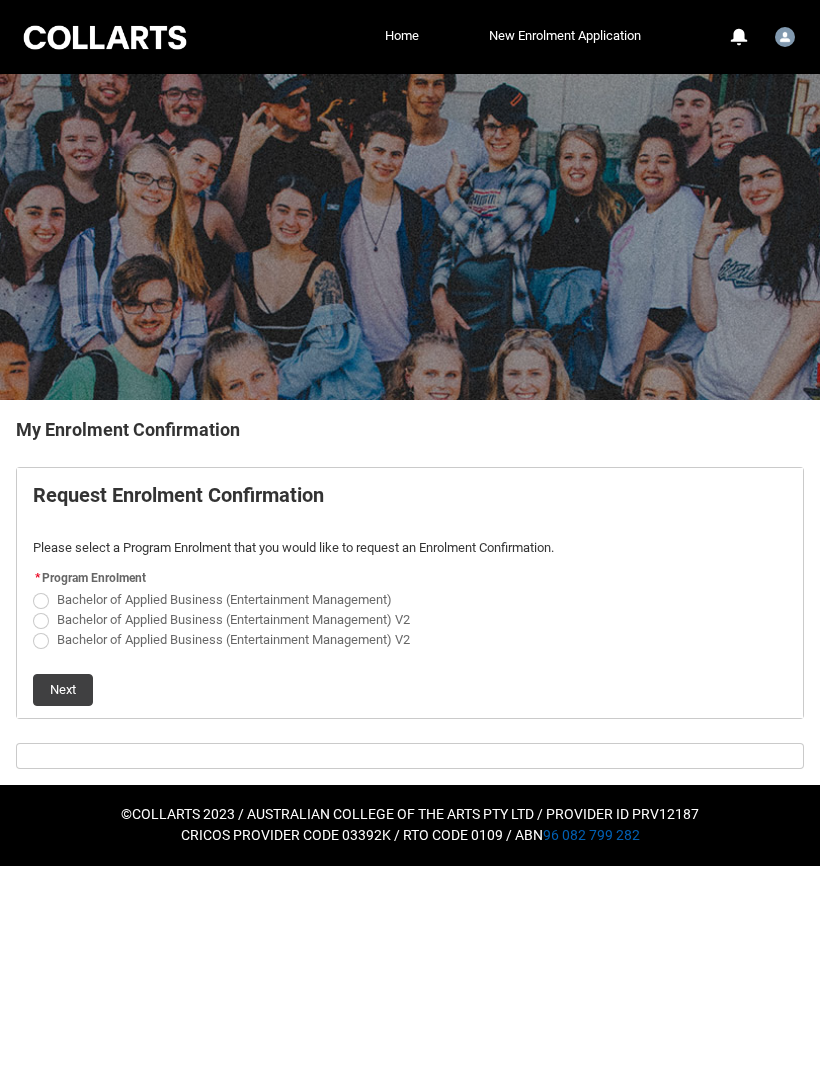 click on "Home" at bounding box center [402, 36] 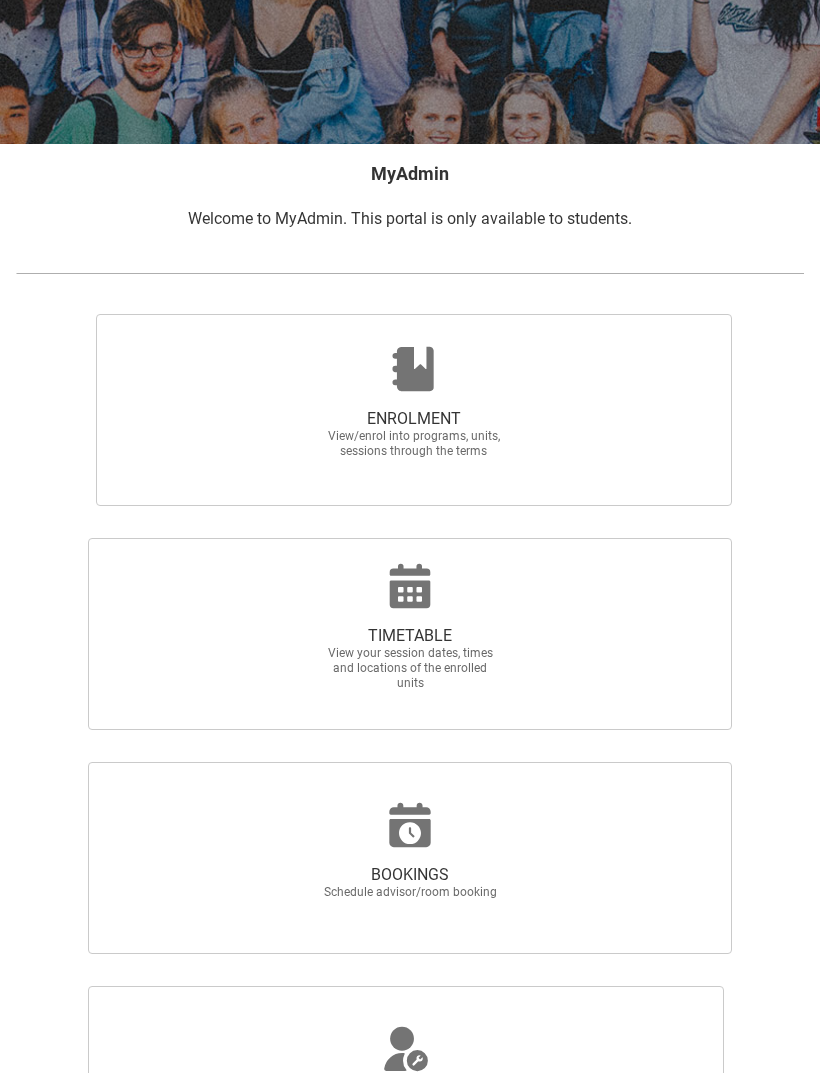 scroll, scrollTop: 267, scrollLeft: 0, axis: vertical 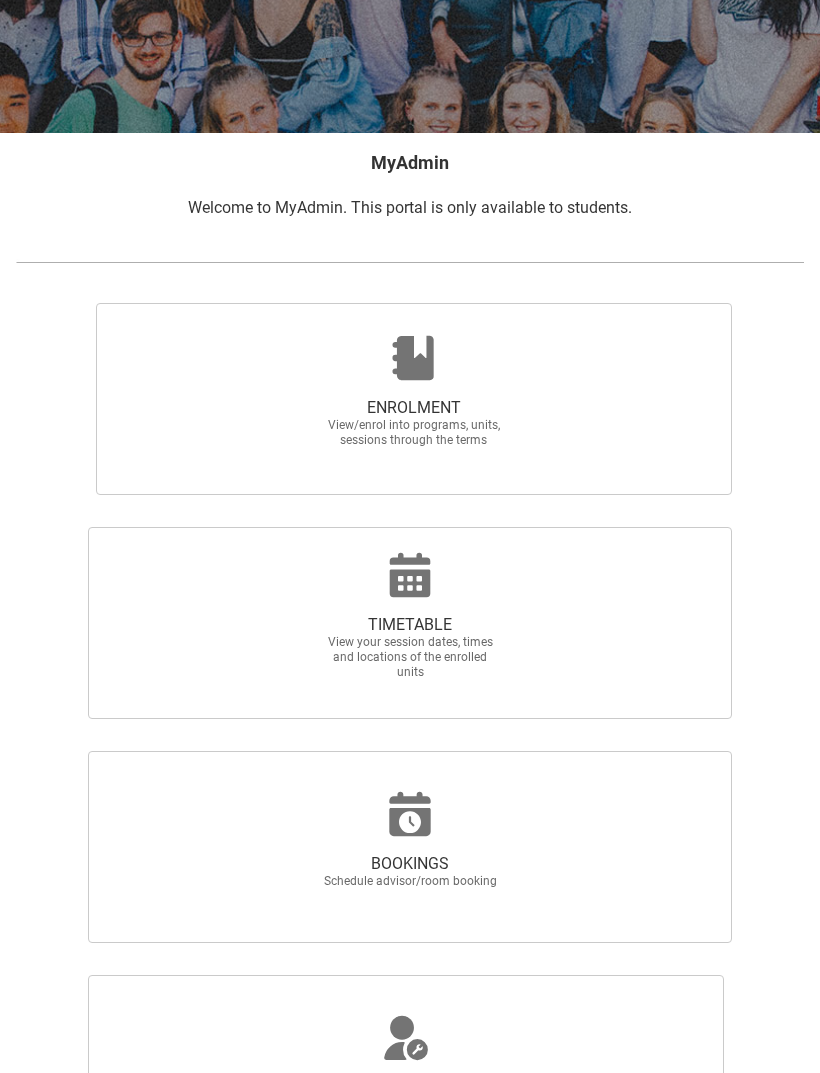 click at bounding box center [410, 575] 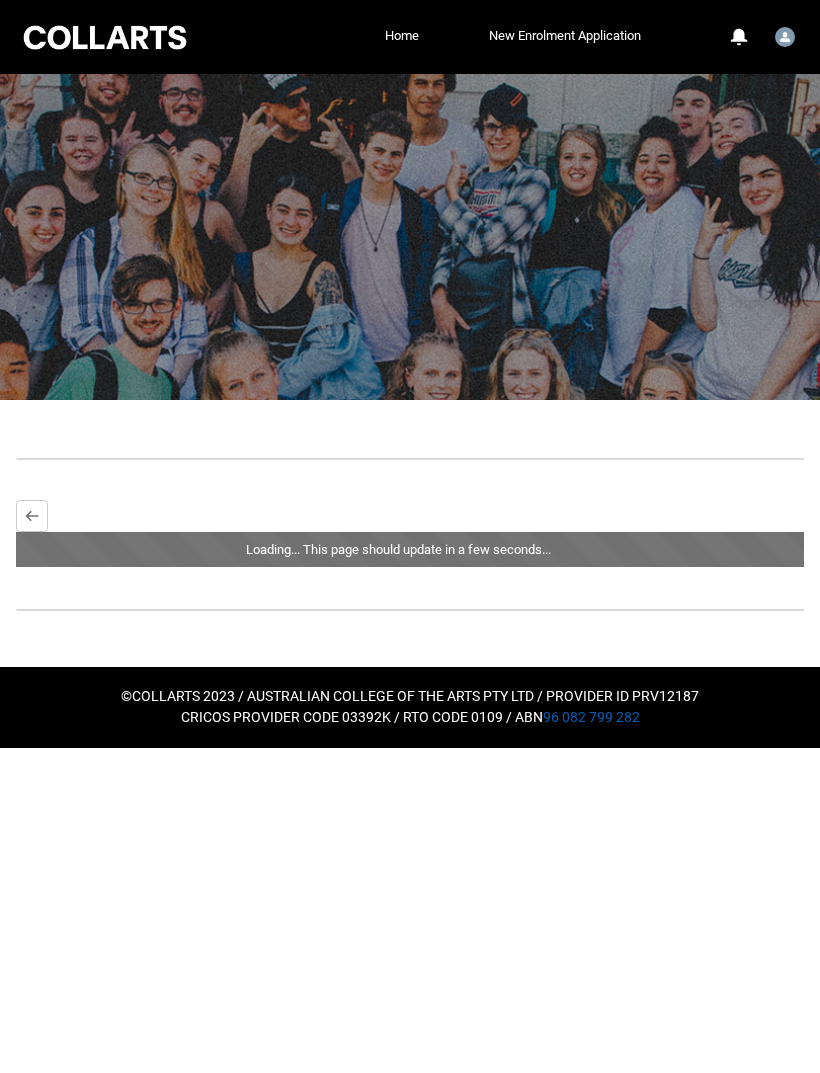 scroll, scrollTop: 0, scrollLeft: 0, axis: both 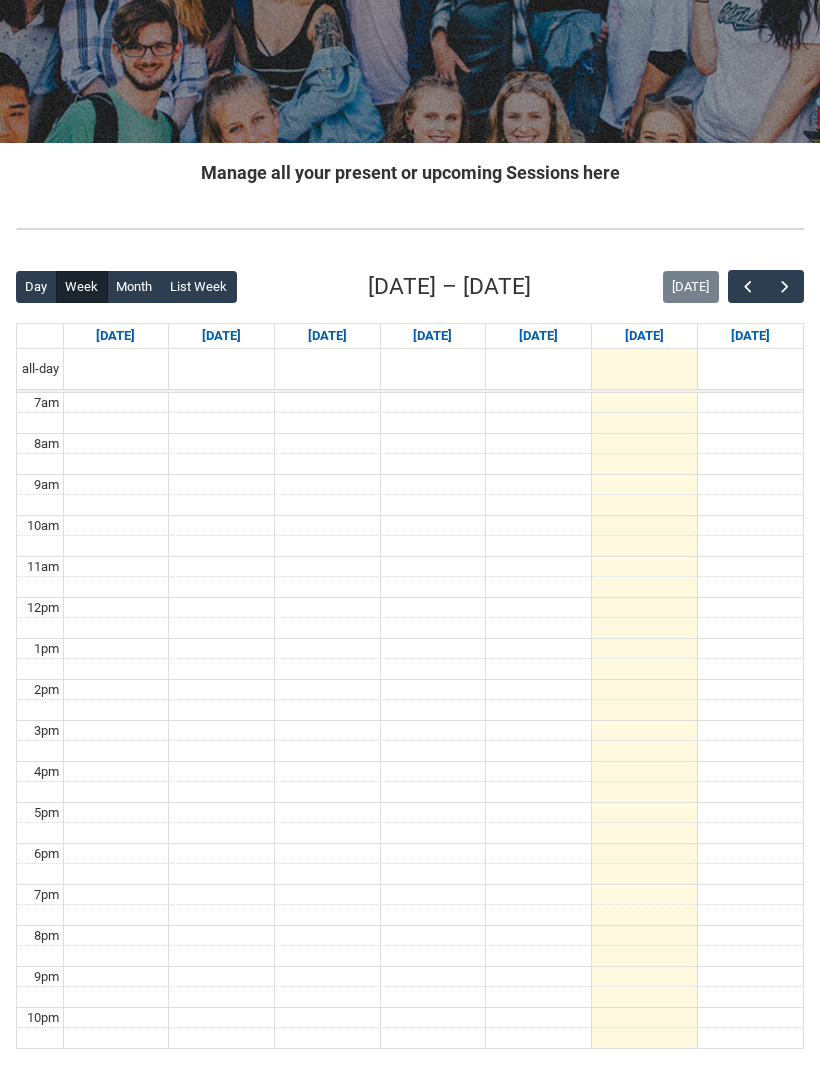click at bounding box center [785, 287] 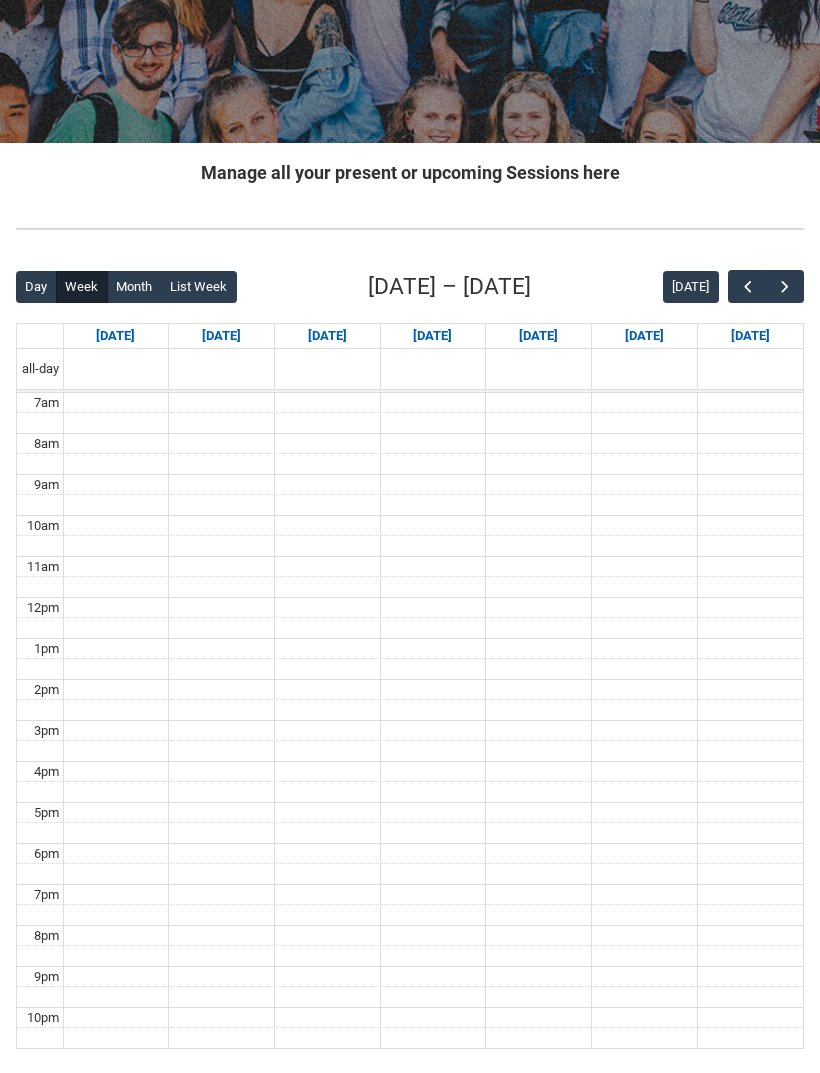 click at bounding box center [785, 287] 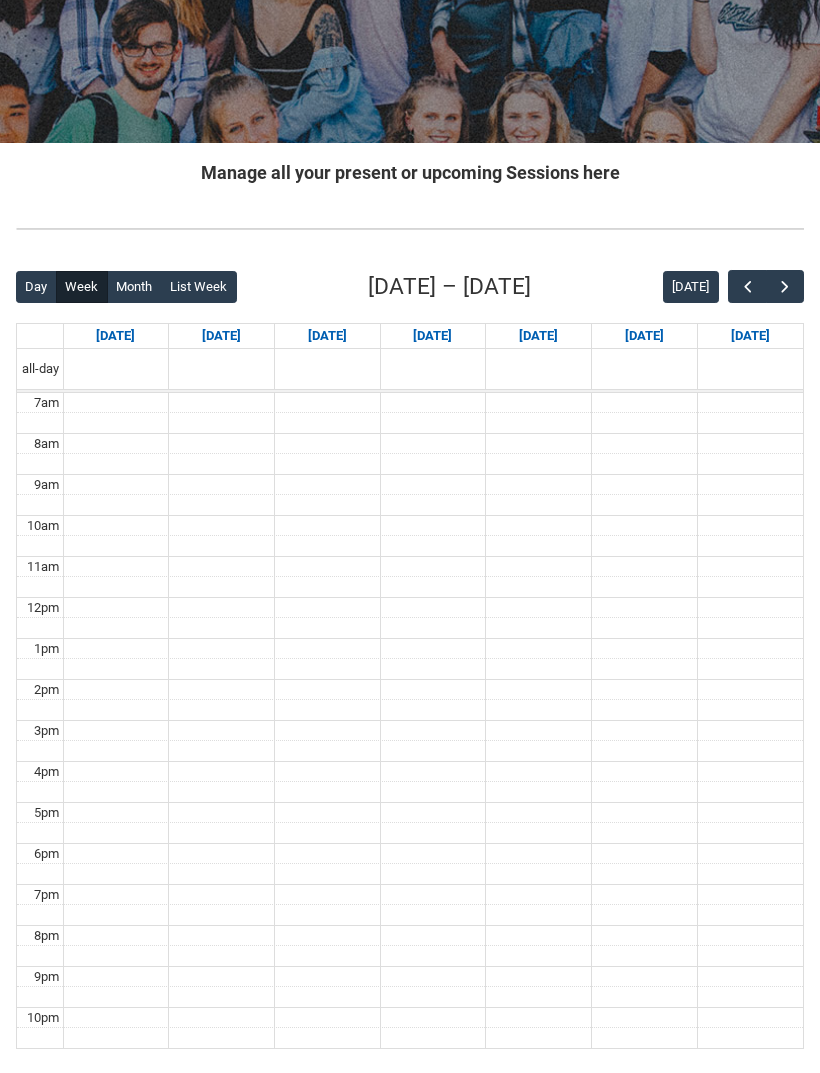 click at bounding box center (785, 287) 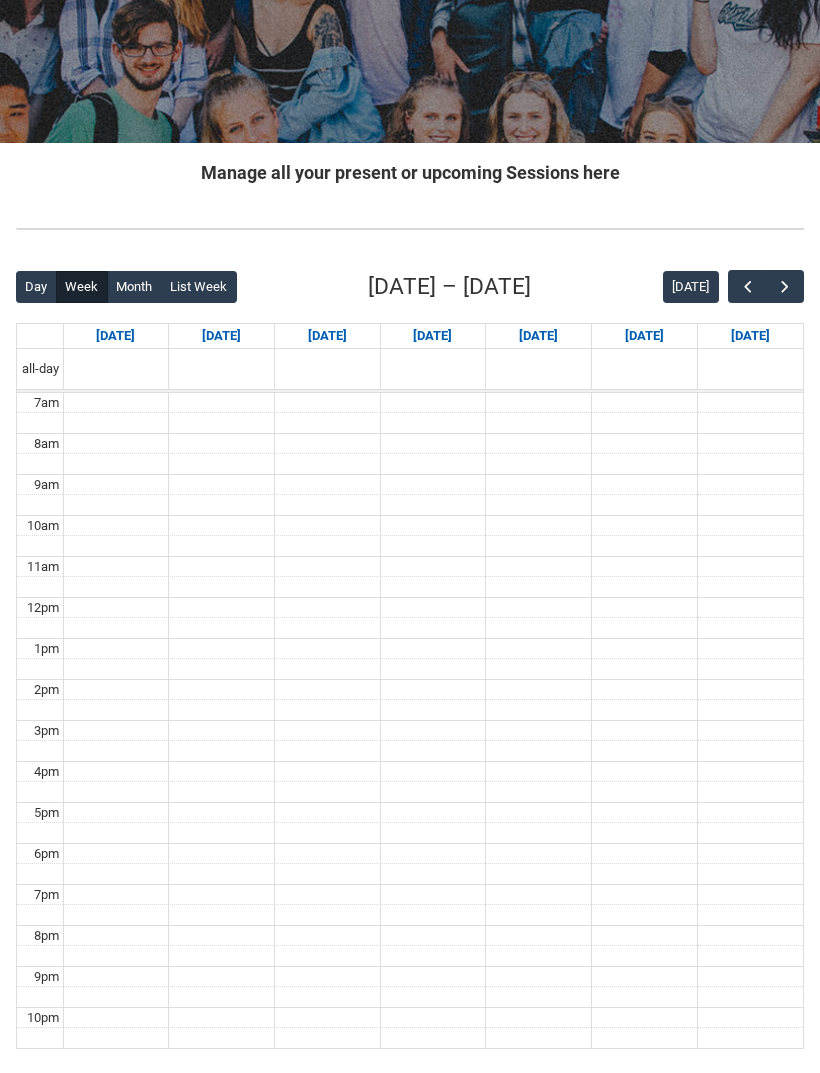 click at bounding box center (785, 287) 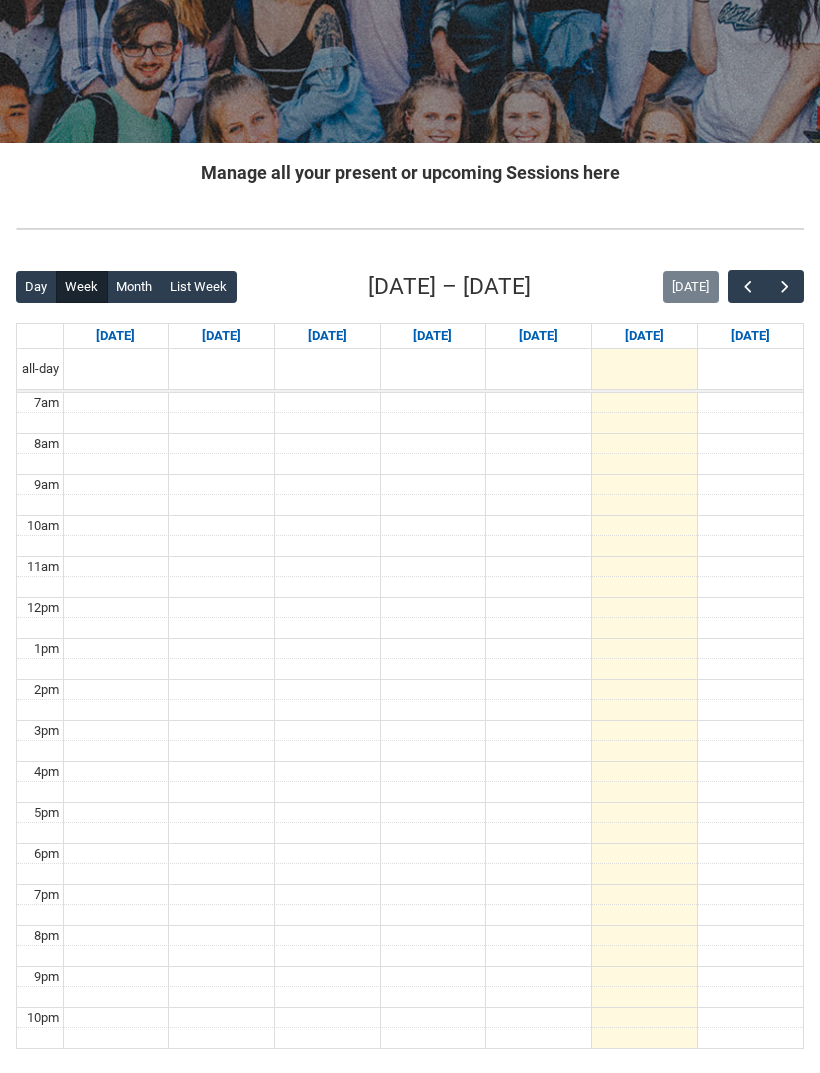 click at bounding box center (748, 287) 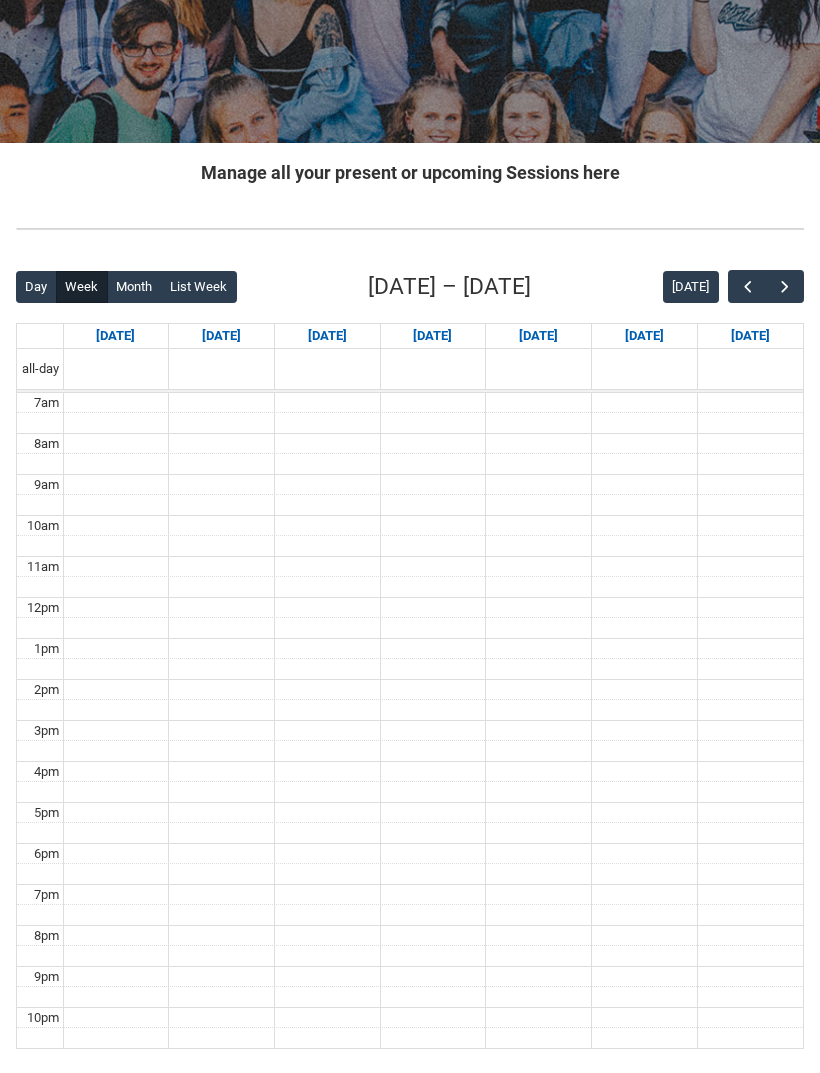 click at bounding box center (748, 287) 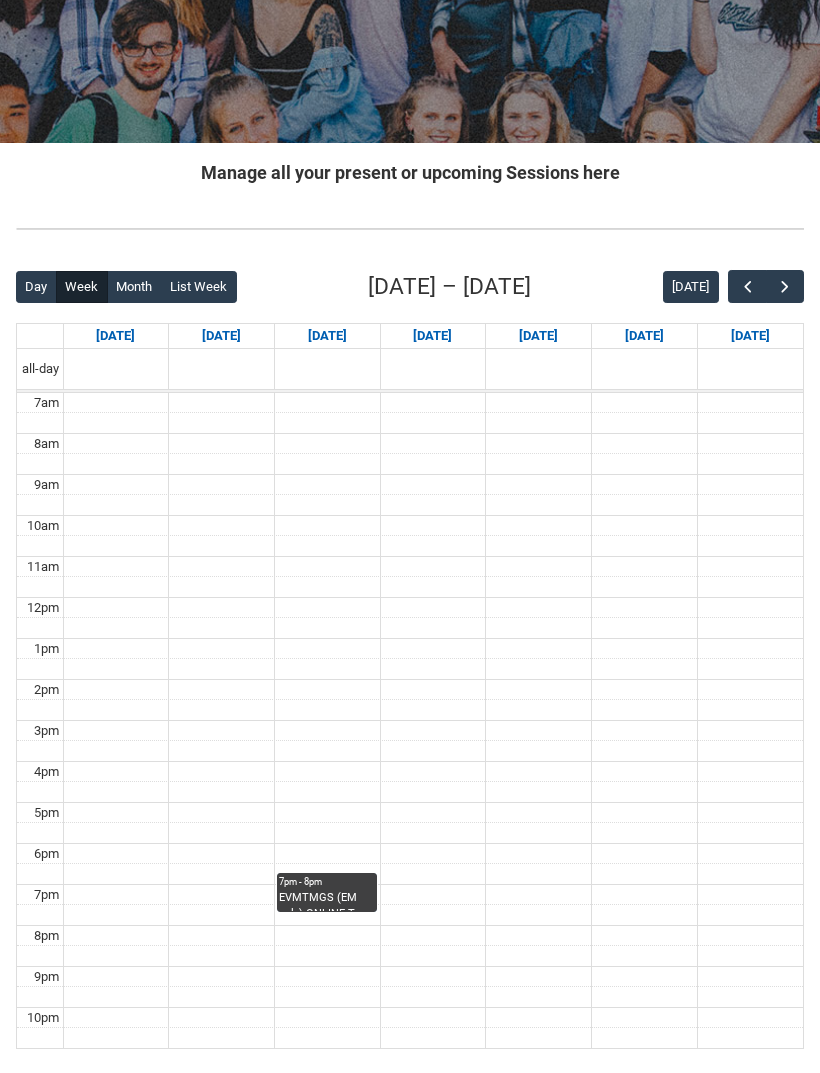 click at bounding box center (747, 286) 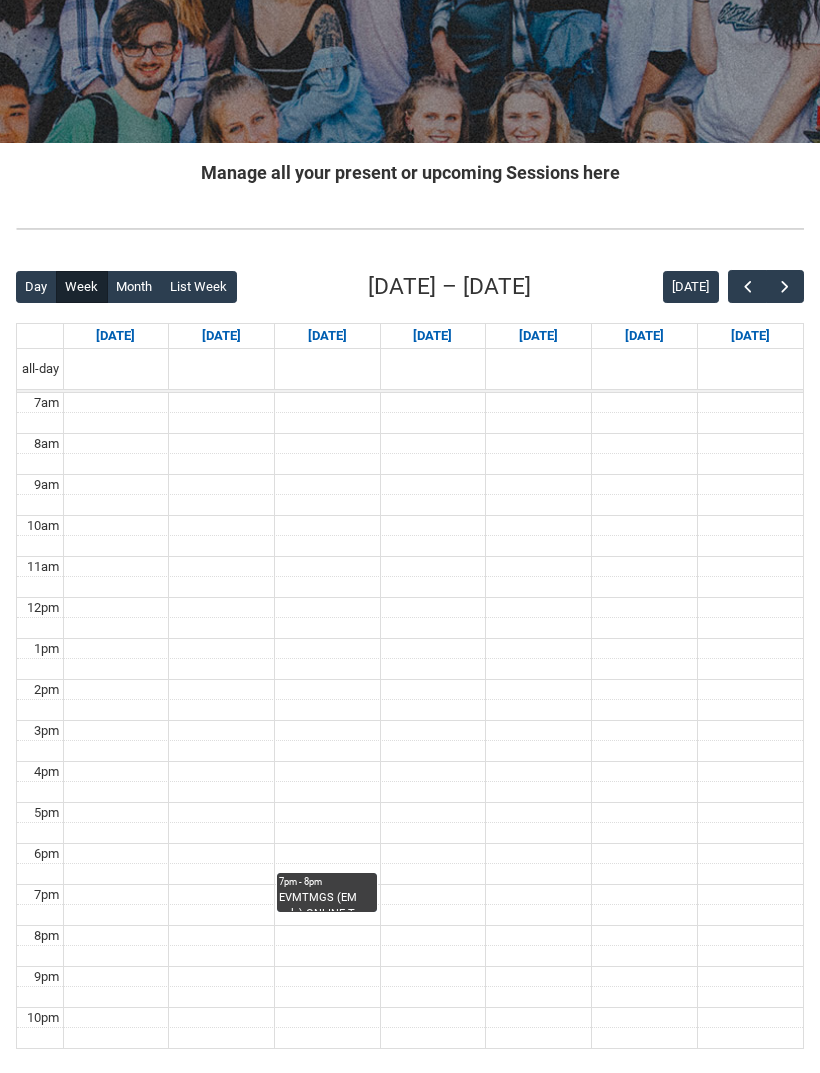 click at bounding box center (785, 287) 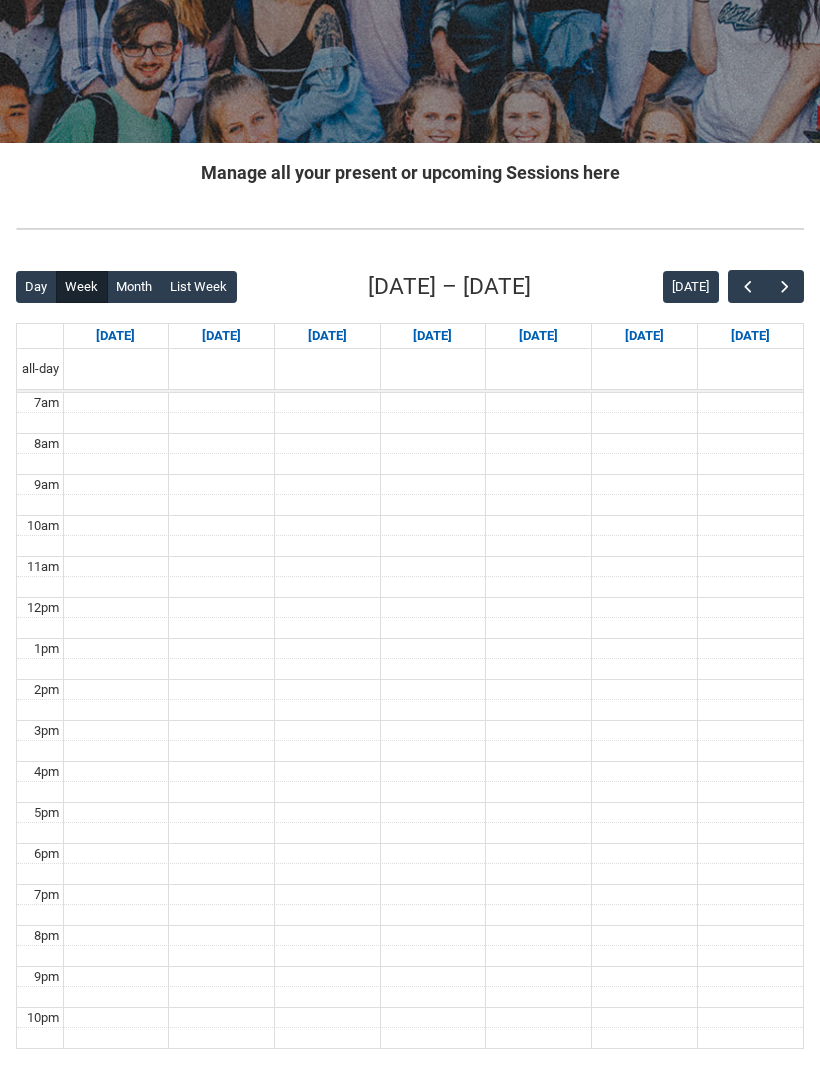 click at bounding box center [748, 287] 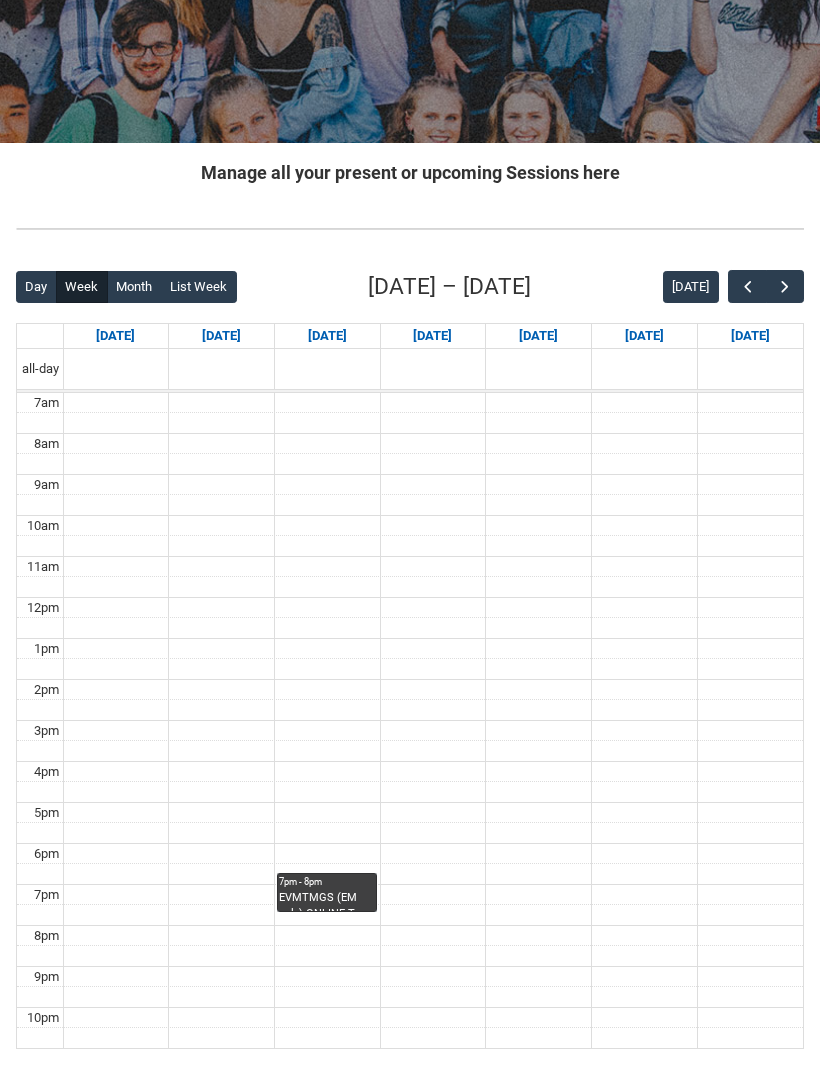 click on "7pm - 8pm EVMTMGS (EM only) ONLINE Tour Management | Online | [PERSON_NAME]" at bounding box center (327, 892) 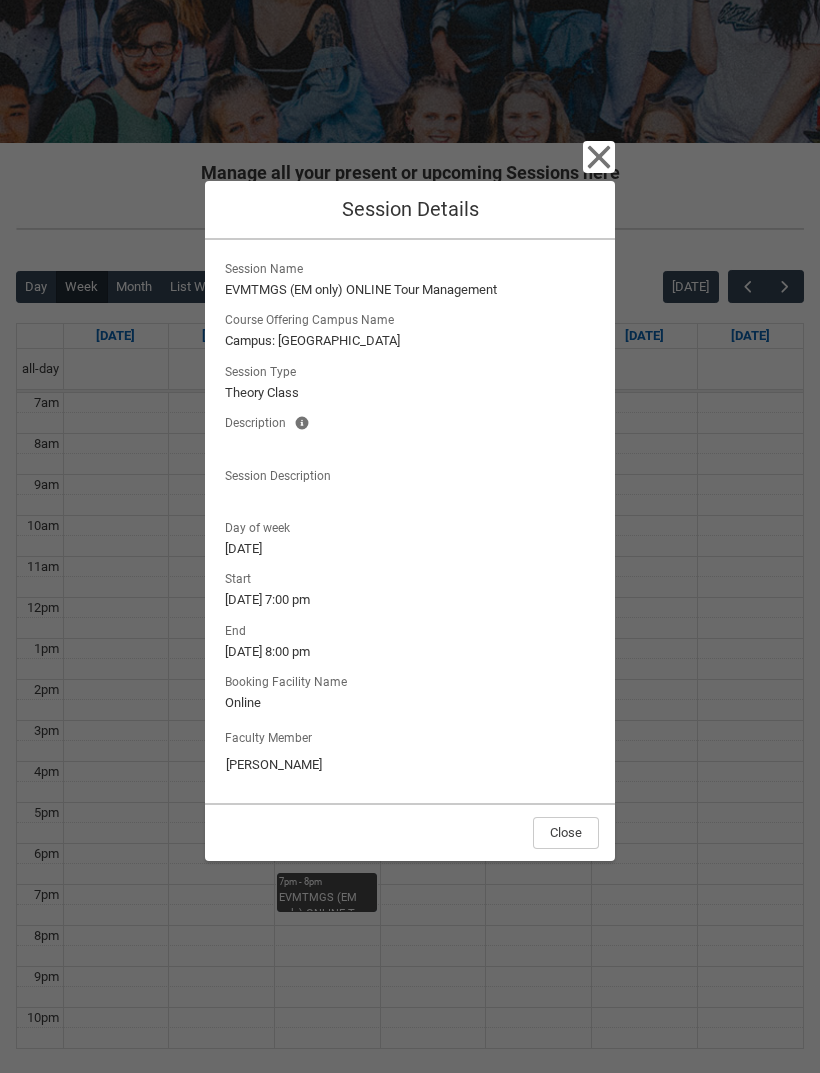 click 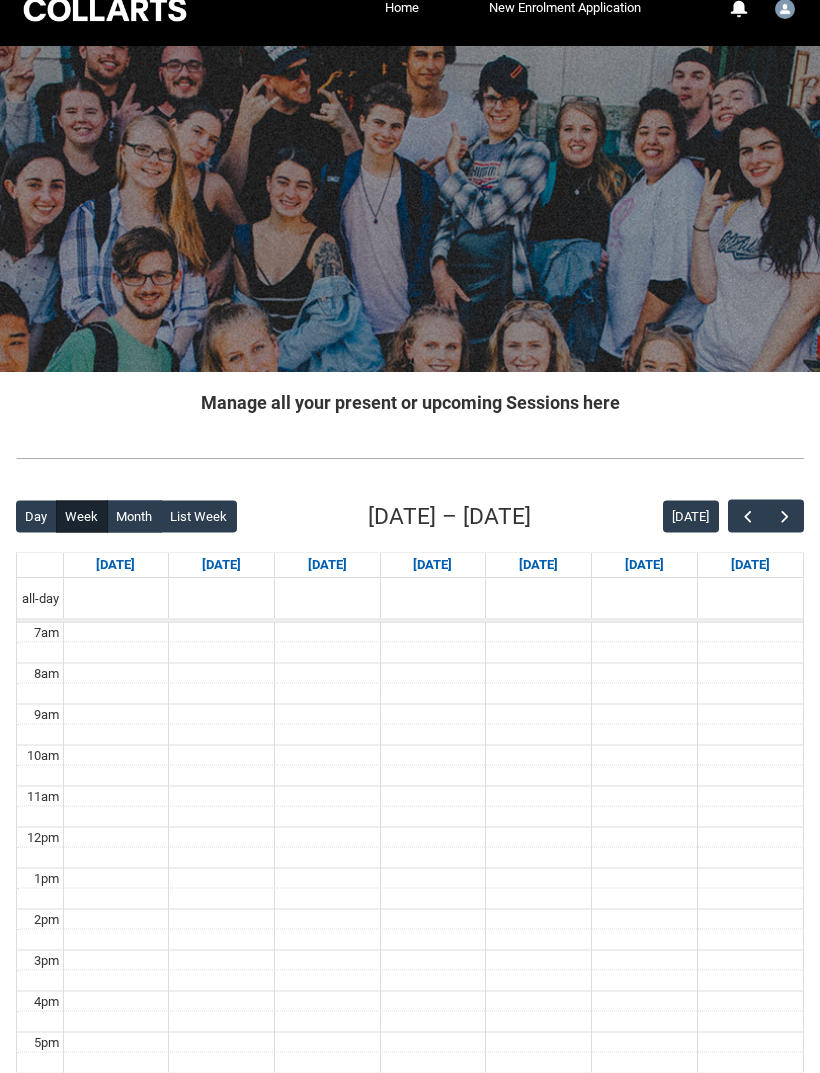 scroll, scrollTop: 0, scrollLeft: 0, axis: both 